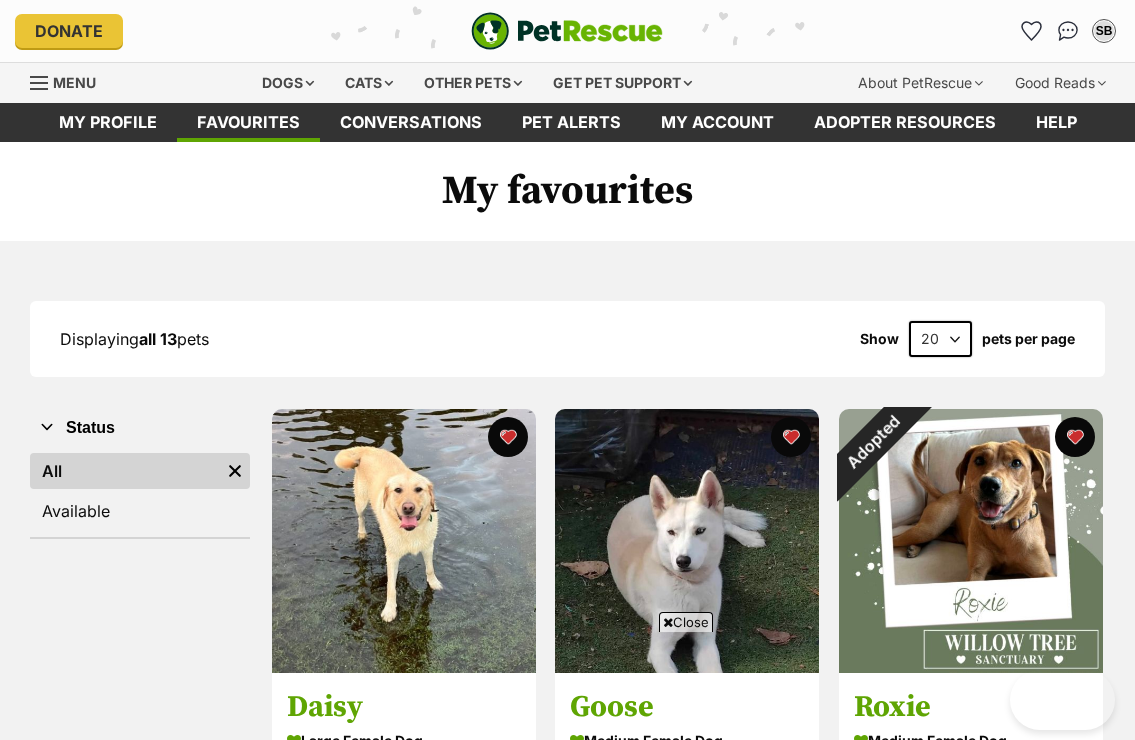 scroll, scrollTop: 412, scrollLeft: 0, axis: vertical 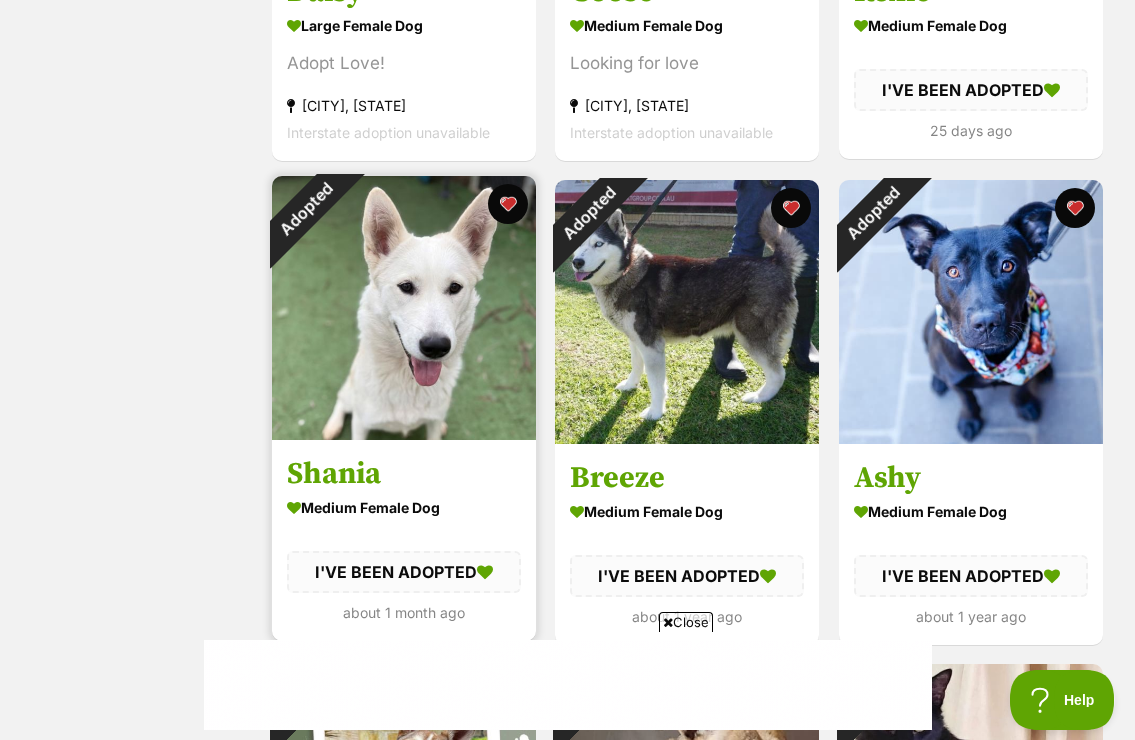 click on "Shania" at bounding box center (404, 474) 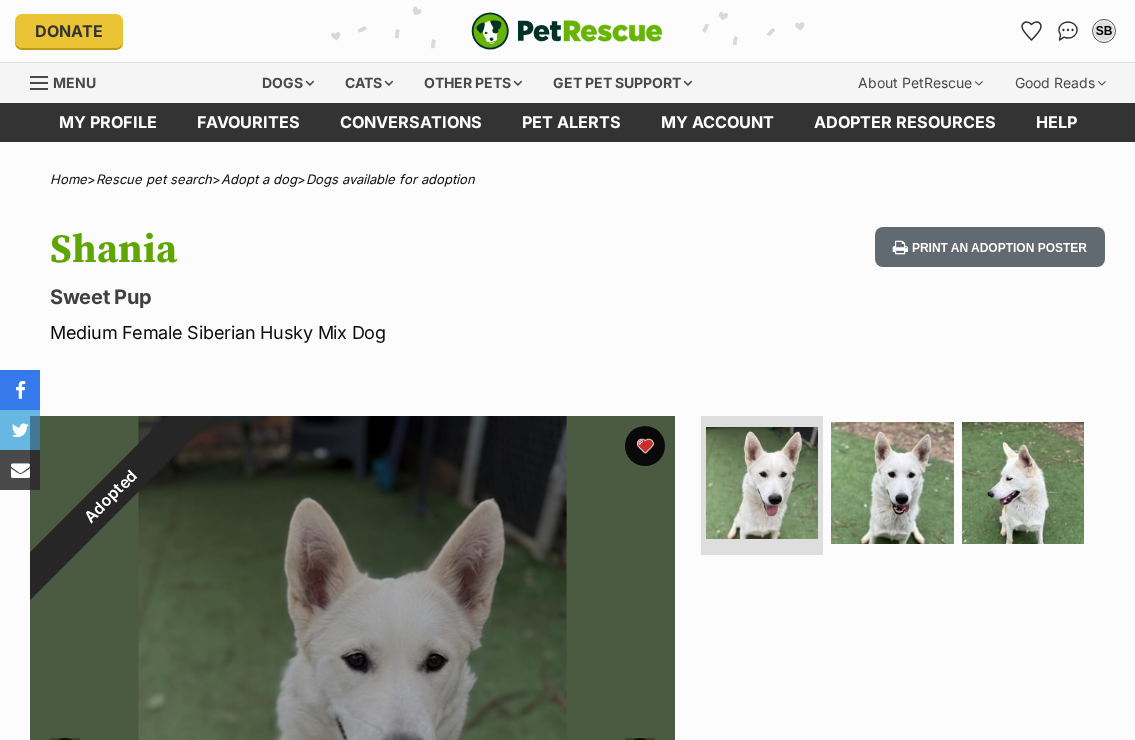 scroll, scrollTop: 0, scrollLeft: 0, axis: both 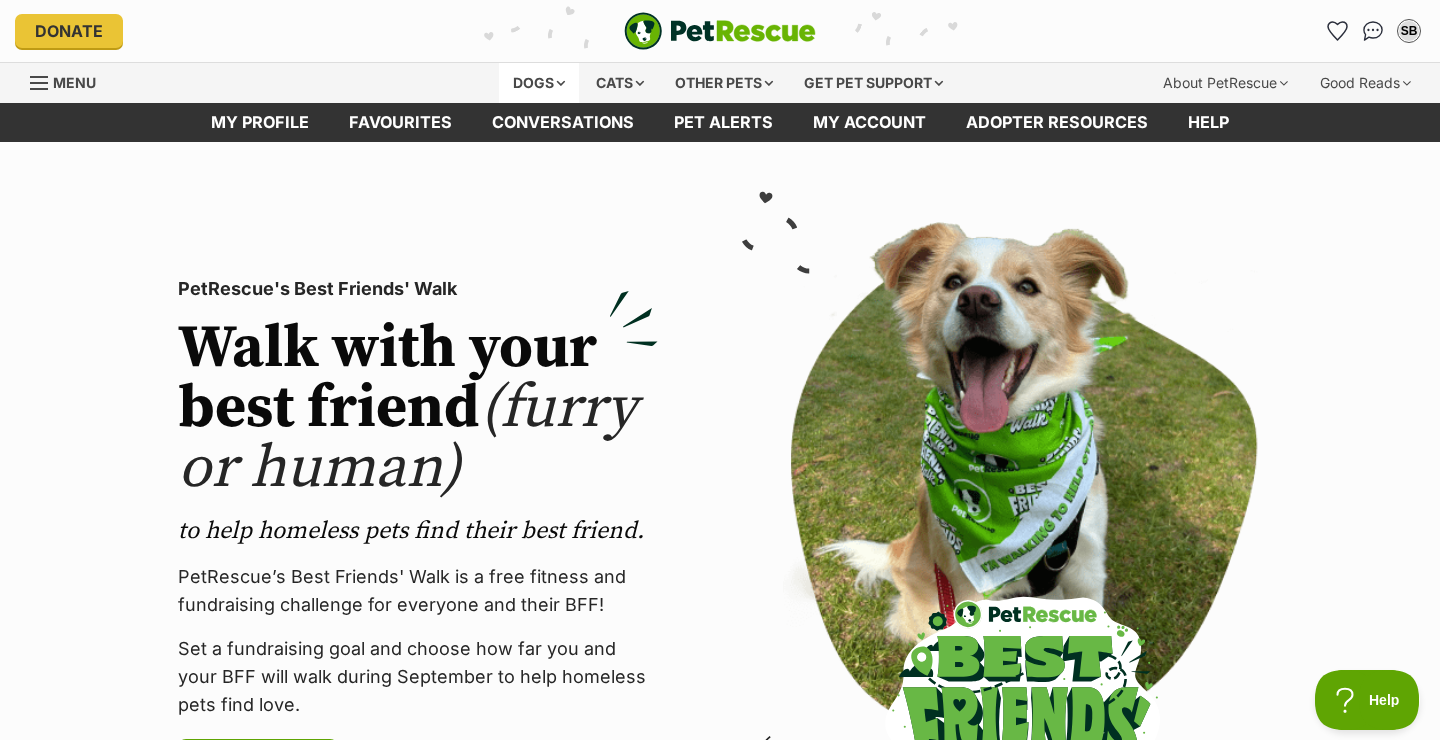 click on "Dogs" at bounding box center [539, 83] 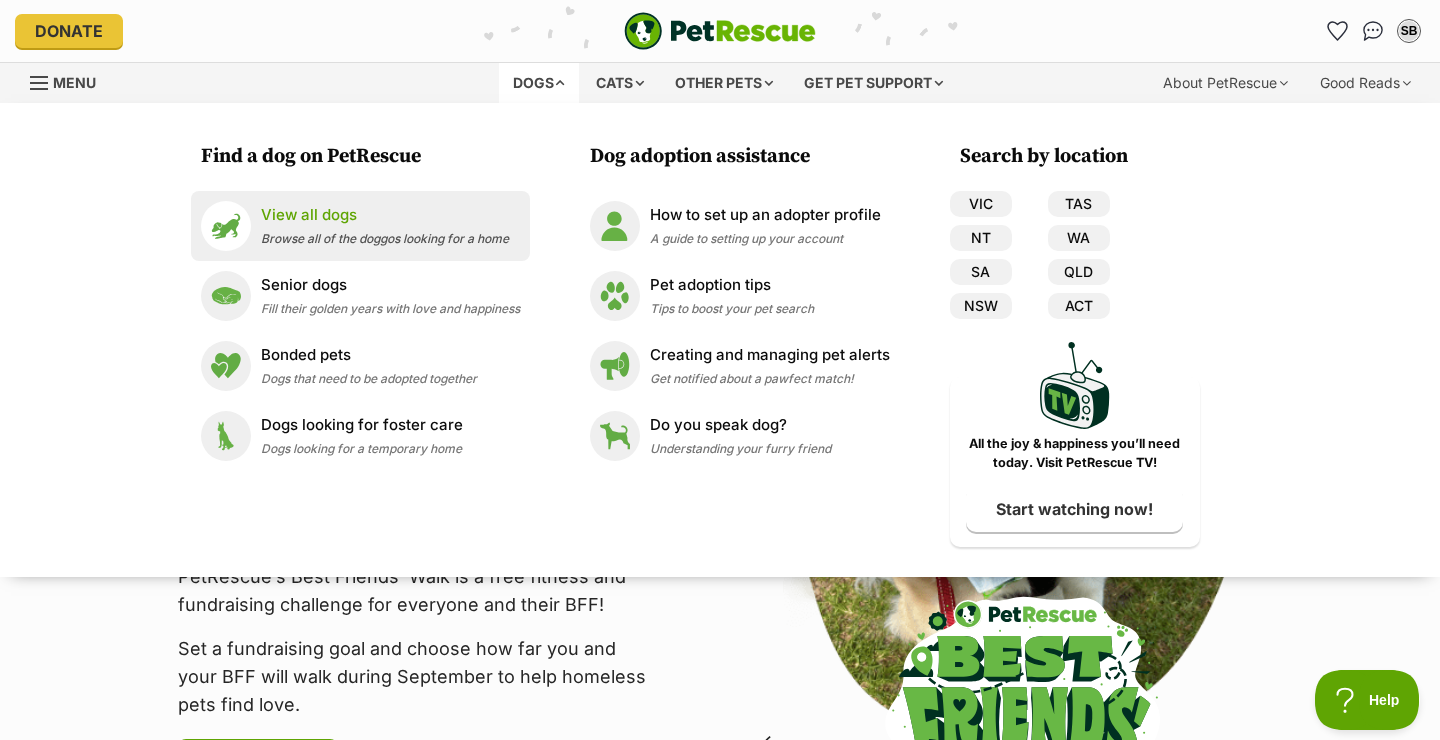 scroll, scrollTop: 0, scrollLeft: 0, axis: both 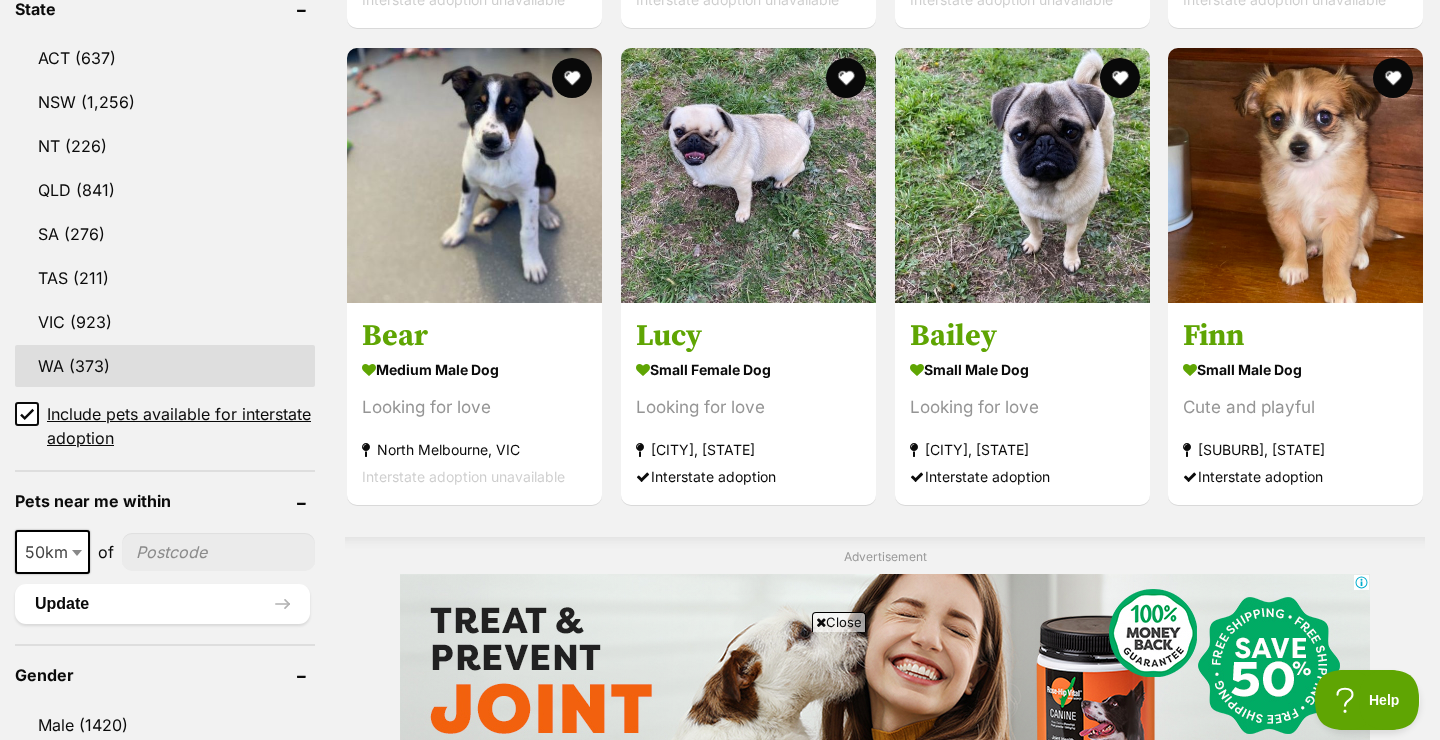 click on "WA (373)" at bounding box center [165, 366] 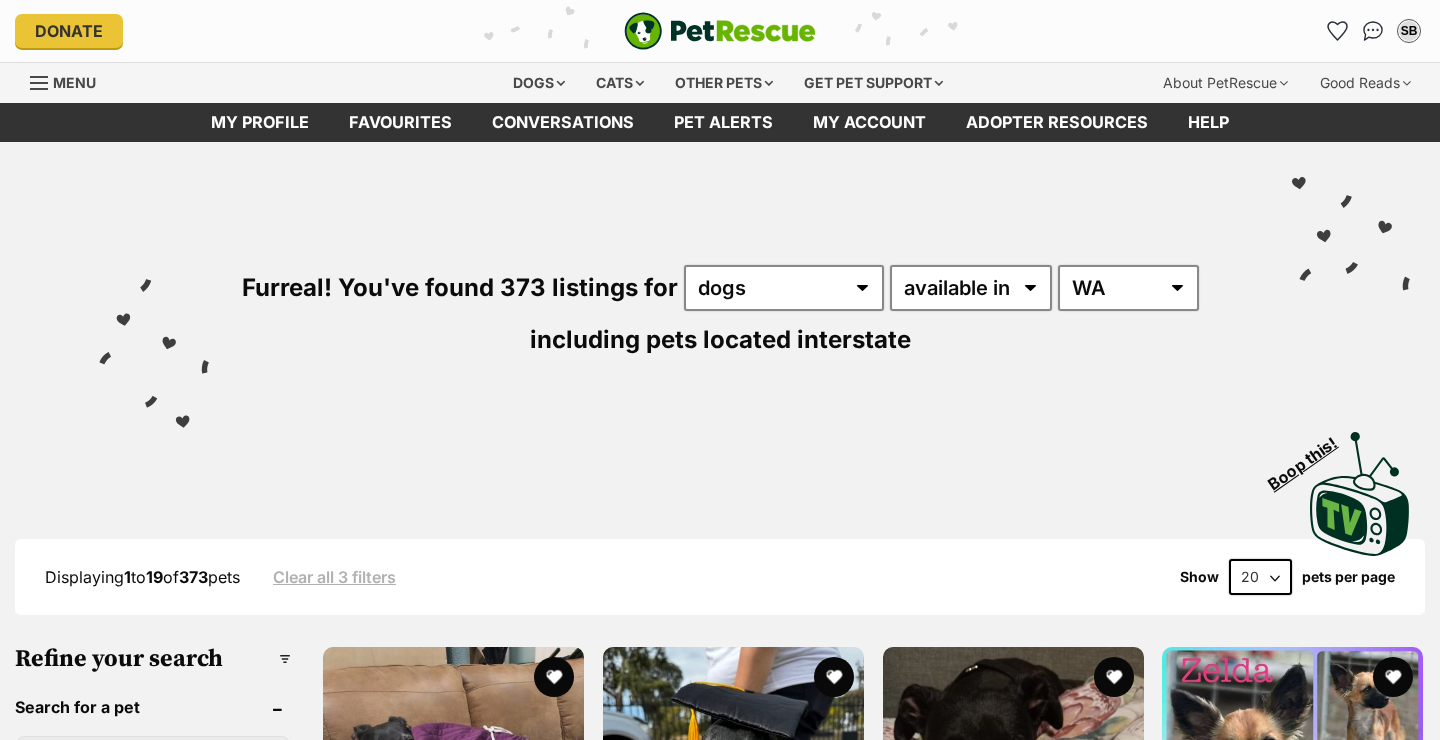 scroll, scrollTop: 0, scrollLeft: 0, axis: both 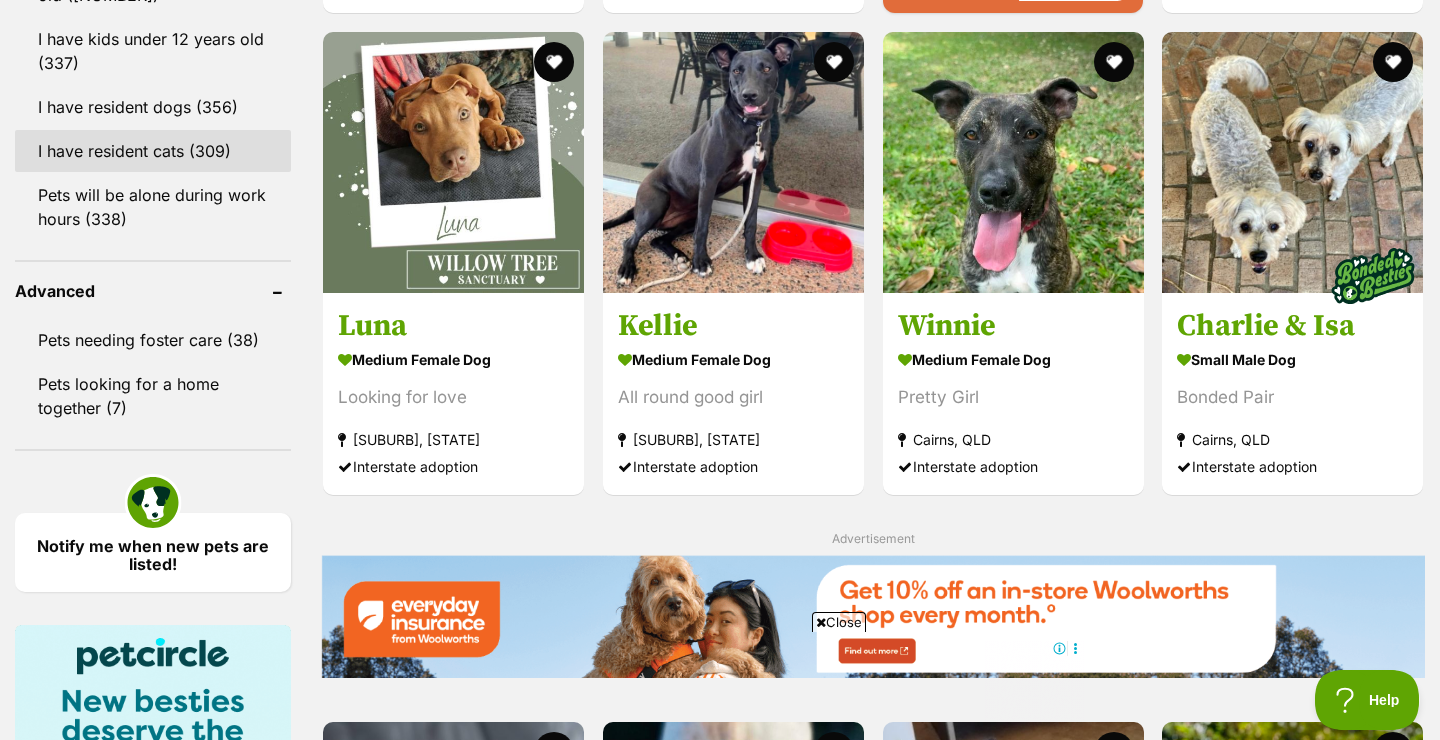 click on "I have resident cats (309)" at bounding box center [153, 151] 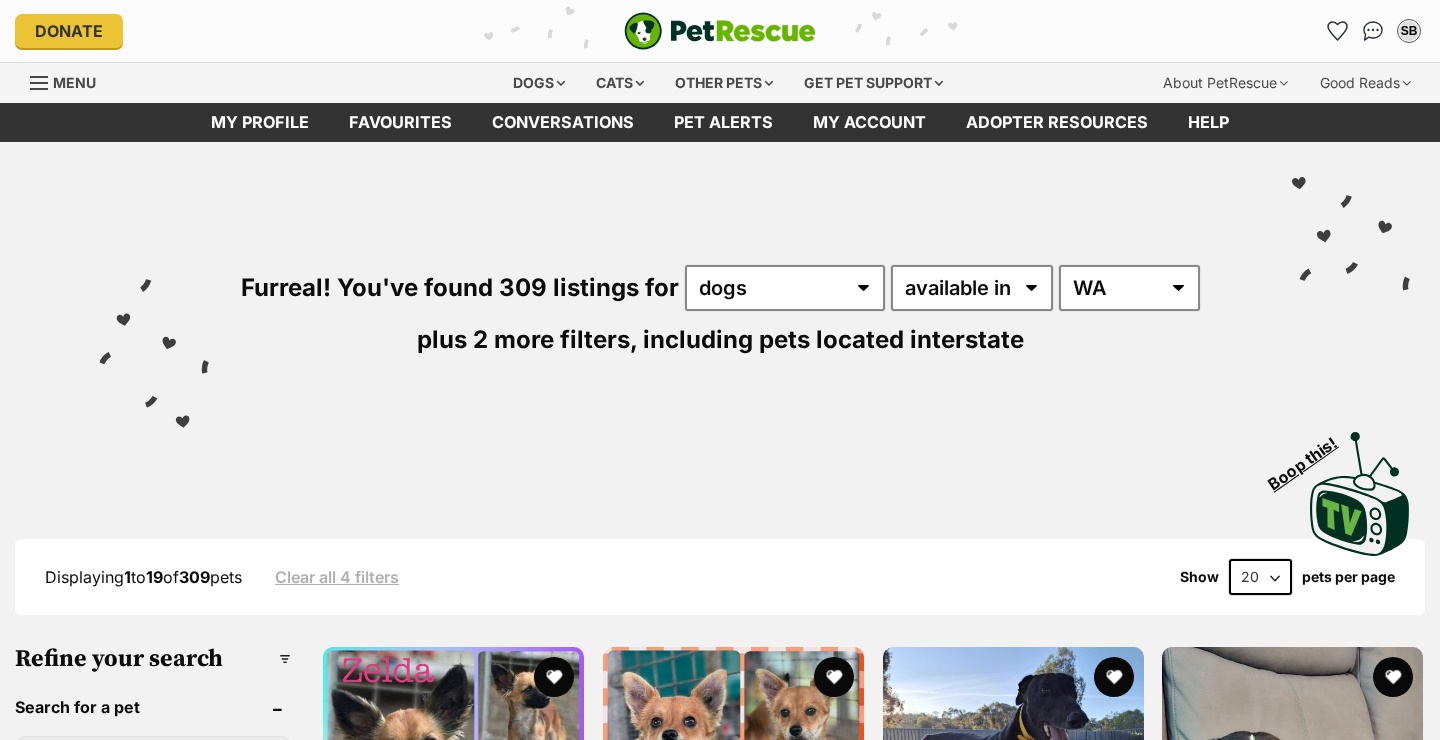 scroll, scrollTop: 0, scrollLeft: 0, axis: both 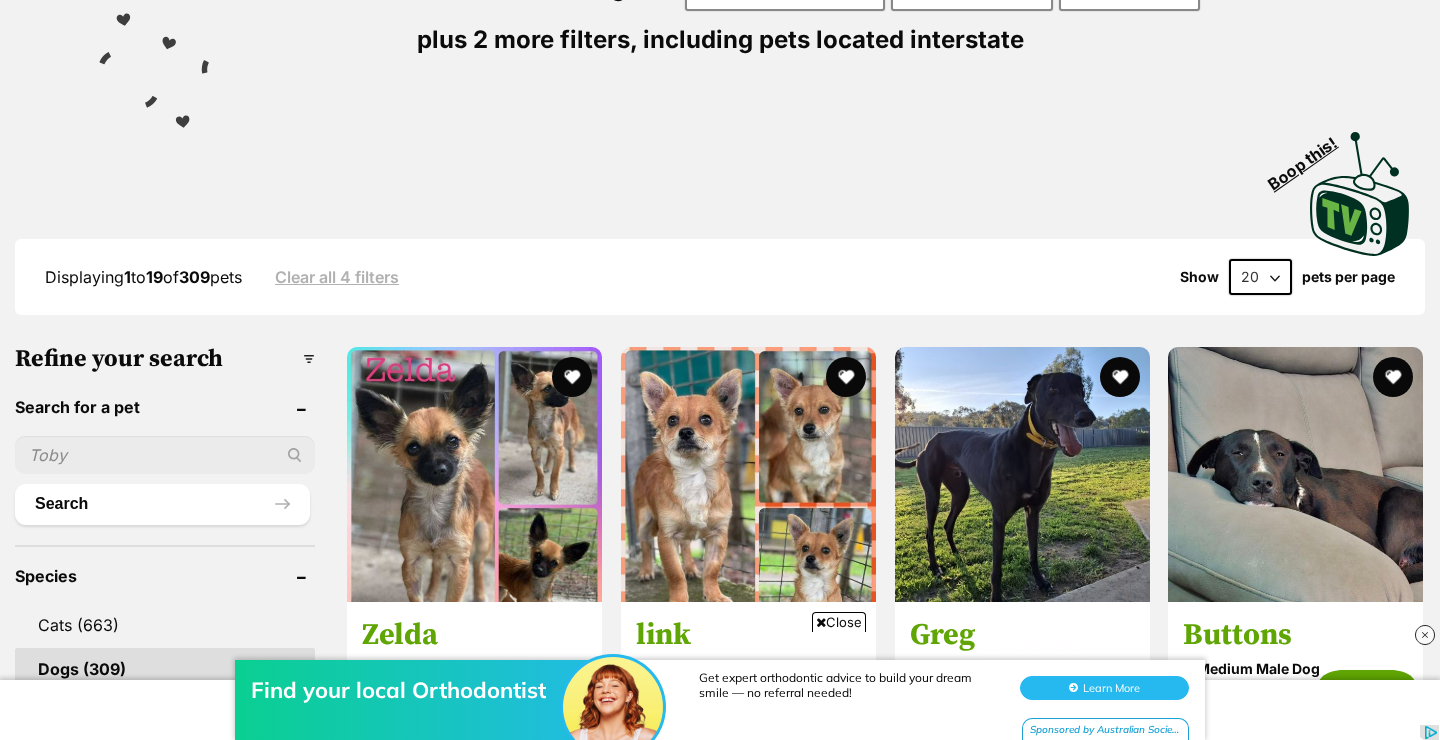 click at bounding box center [1425, 635] 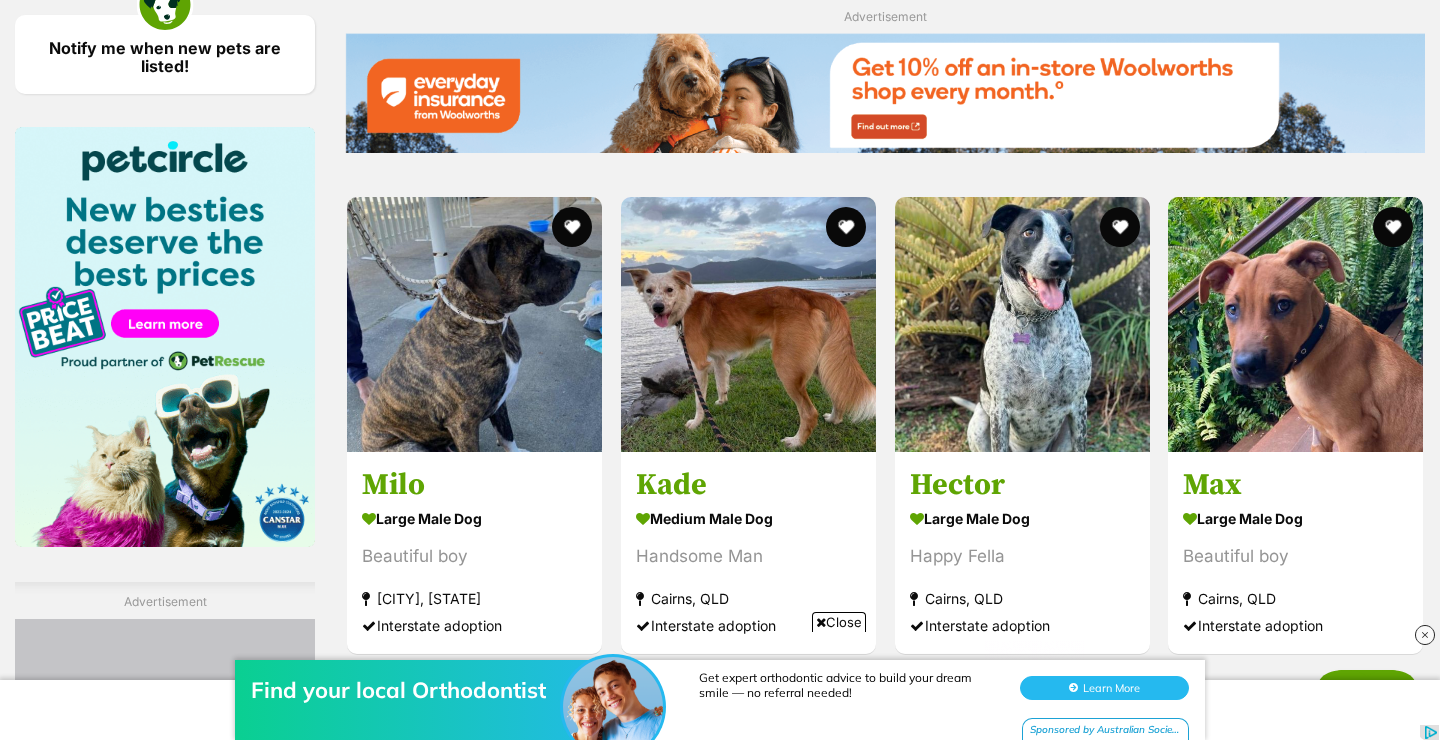 scroll, scrollTop: 3120, scrollLeft: 0, axis: vertical 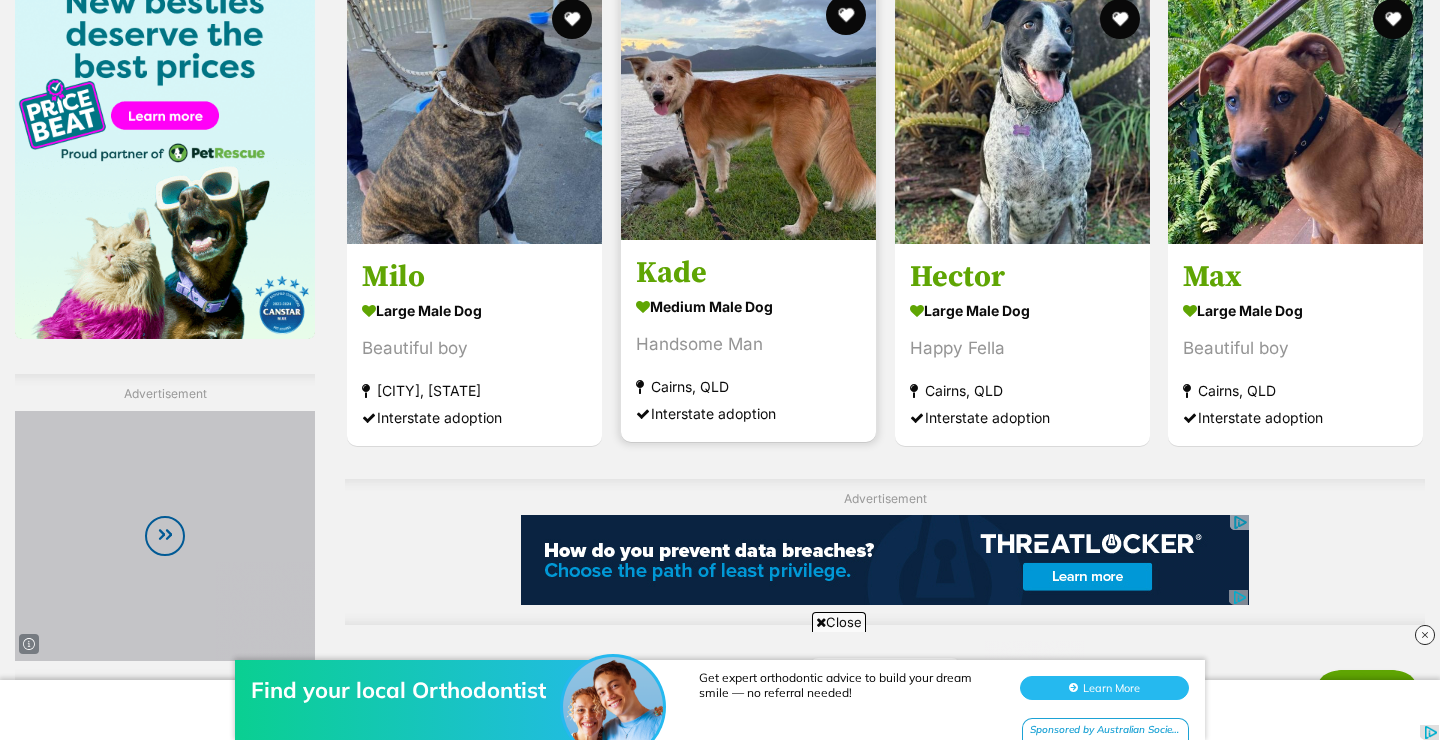 click on "[FIRST]
medium male Dog
Handsome Man
[CITY], [STATE]
Interstate adoption" at bounding box center [748, 341] 